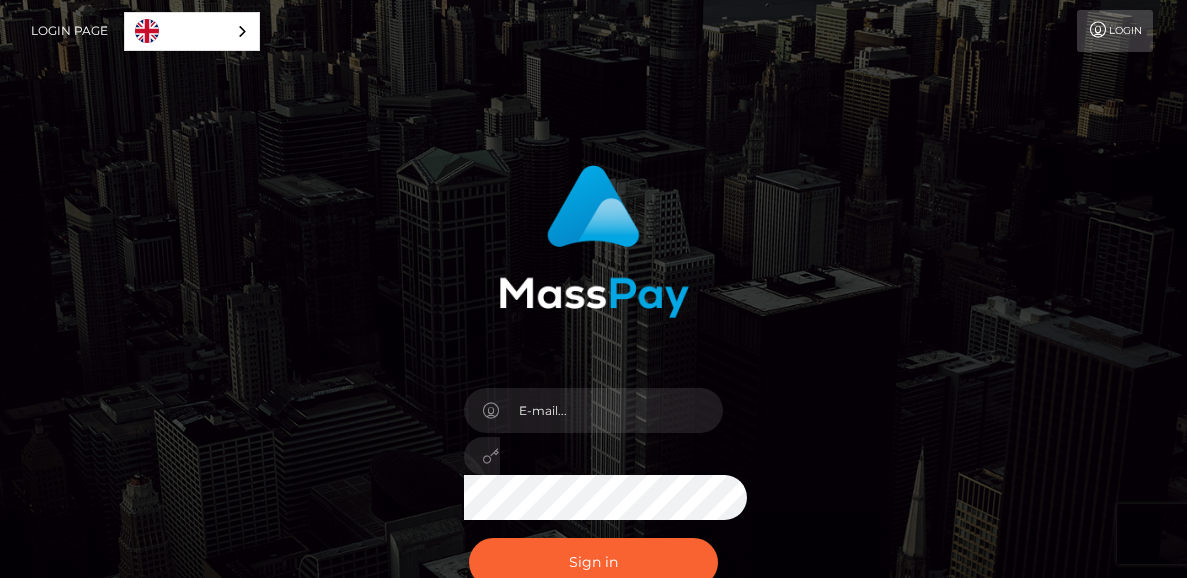 scroll, scrollTop: 0, scrollLeft: 0, axis: both 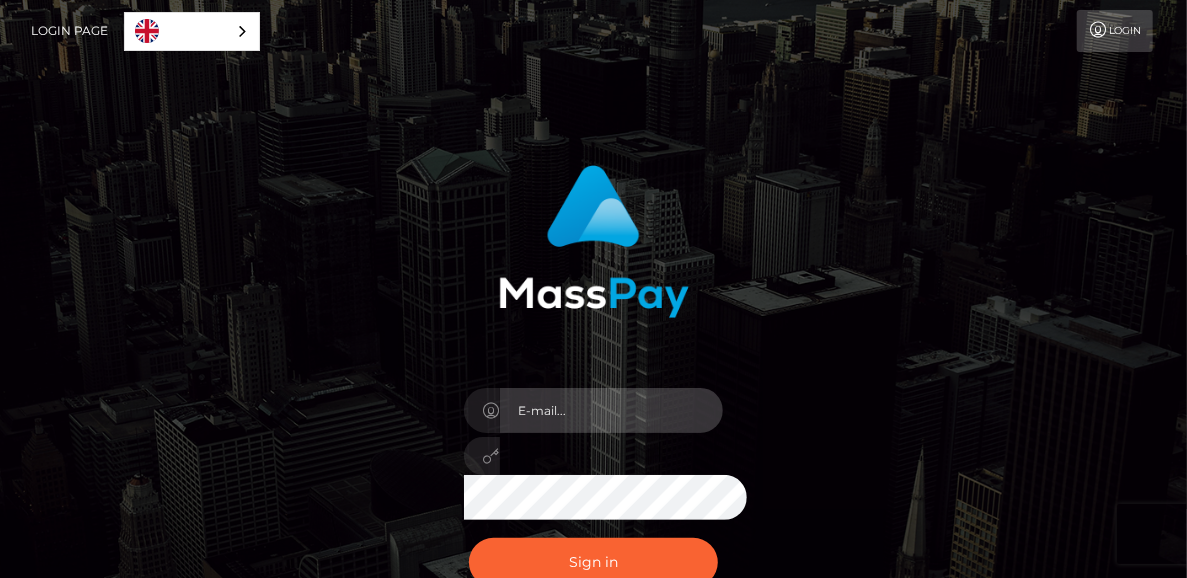 click at bounding box center (612, 410) 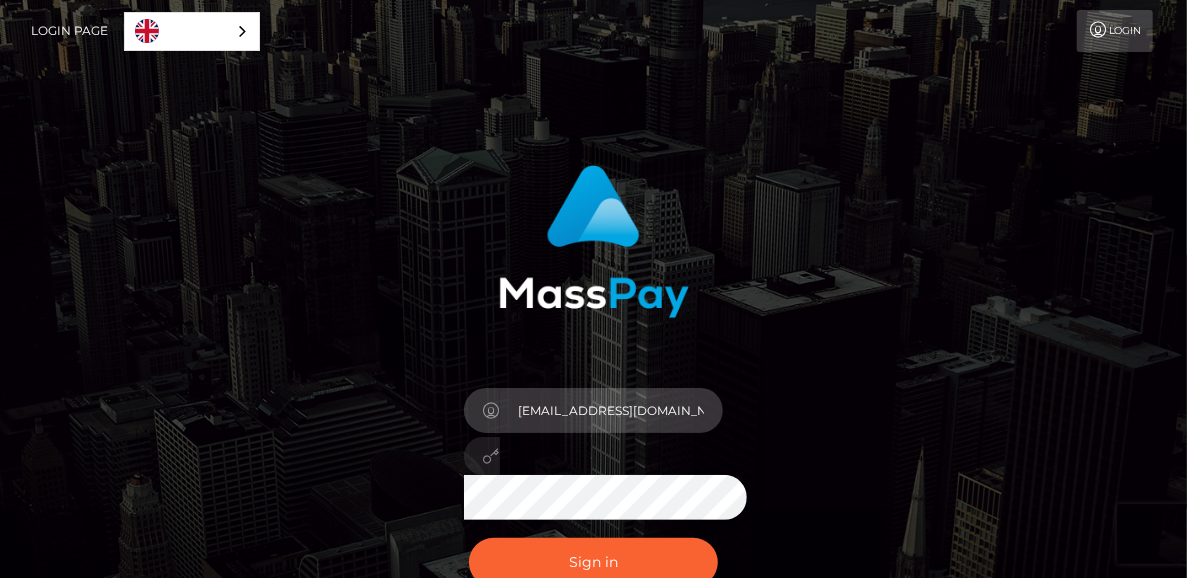 type on "oluehmisan0@gmail.com" 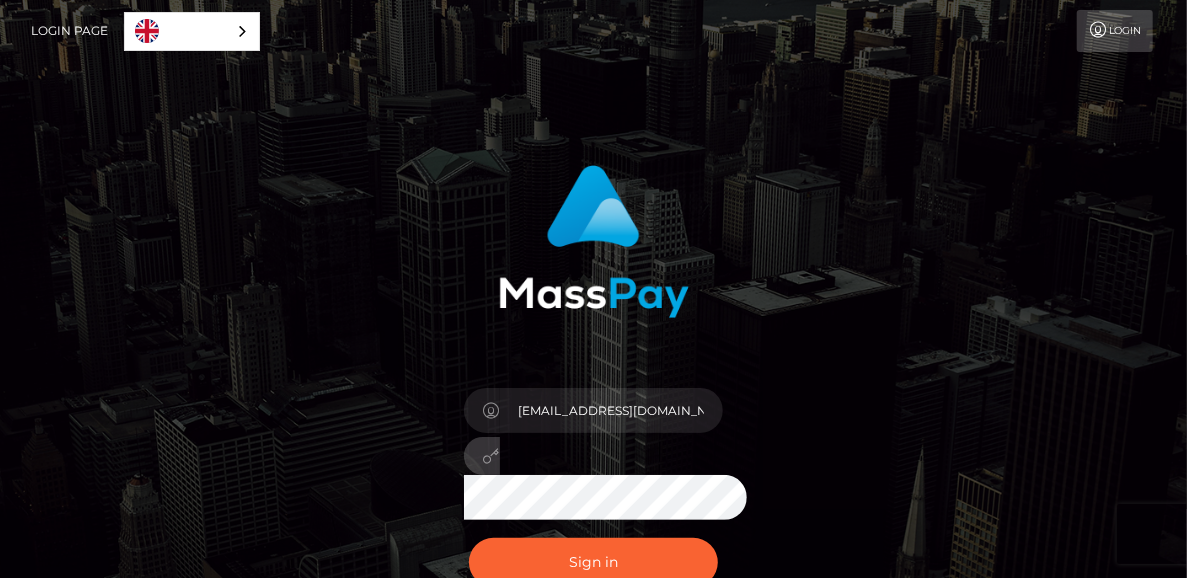 click on "Sign in" at bounding box center [594, 562] 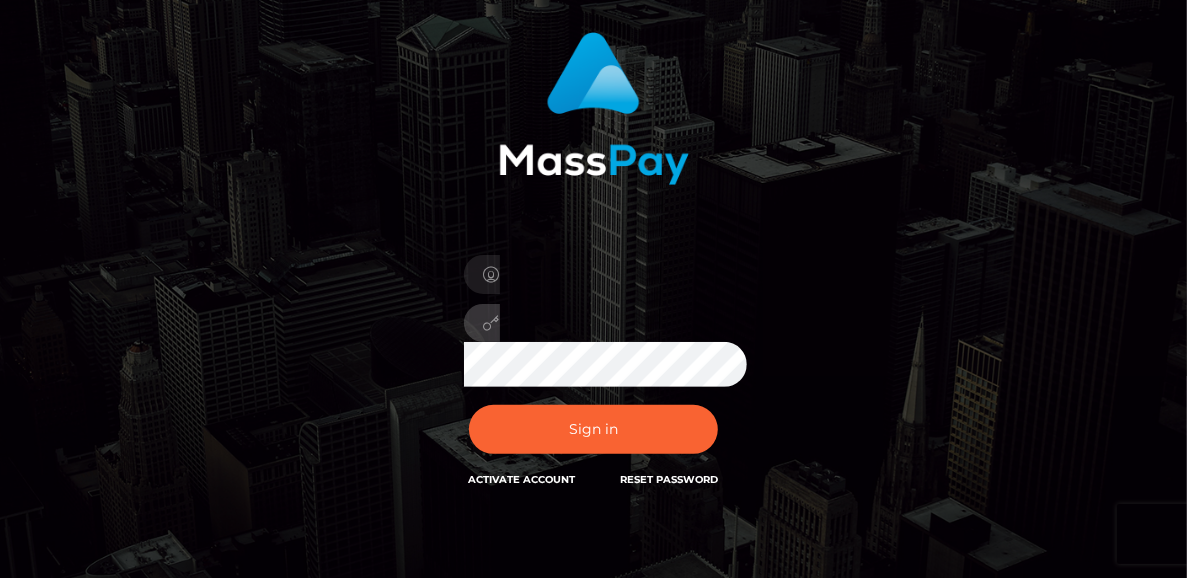 scroll, scrollTop: 137, scrollLeft: 0, axis: vertical 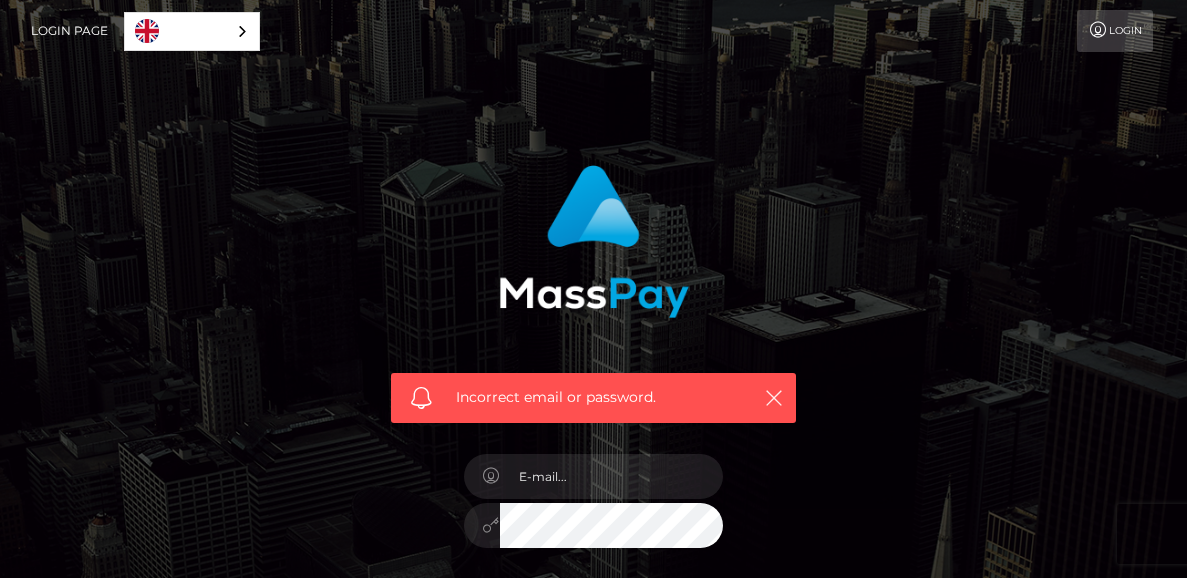 click on "Incorrect email or password." at bounding box center (593, 398) 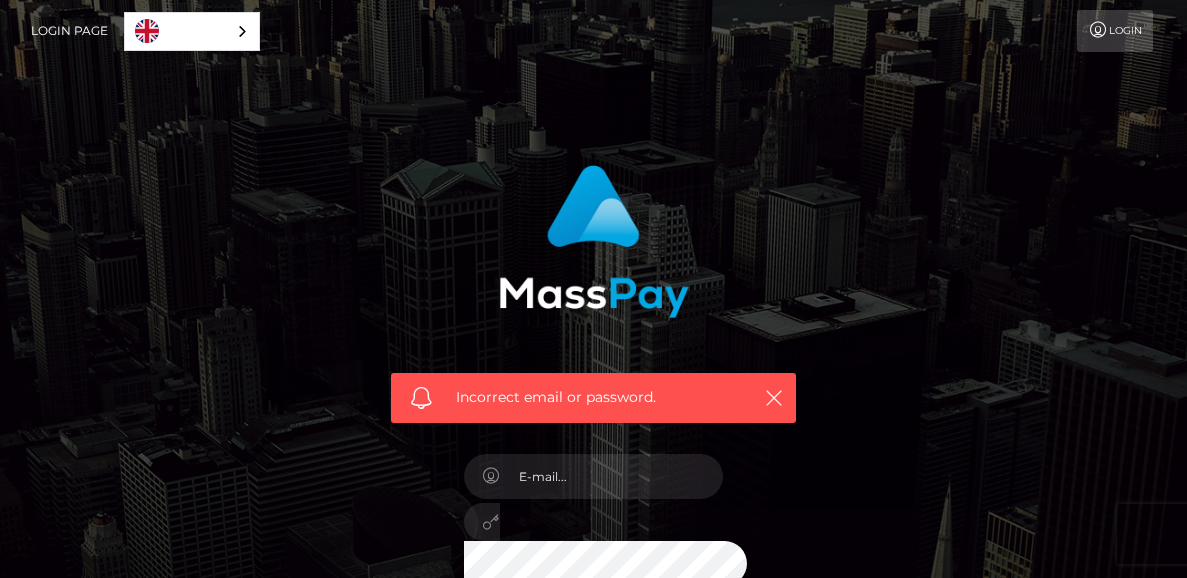 scroll, scrollTop: 0, scrollLeft: 0, axis: both 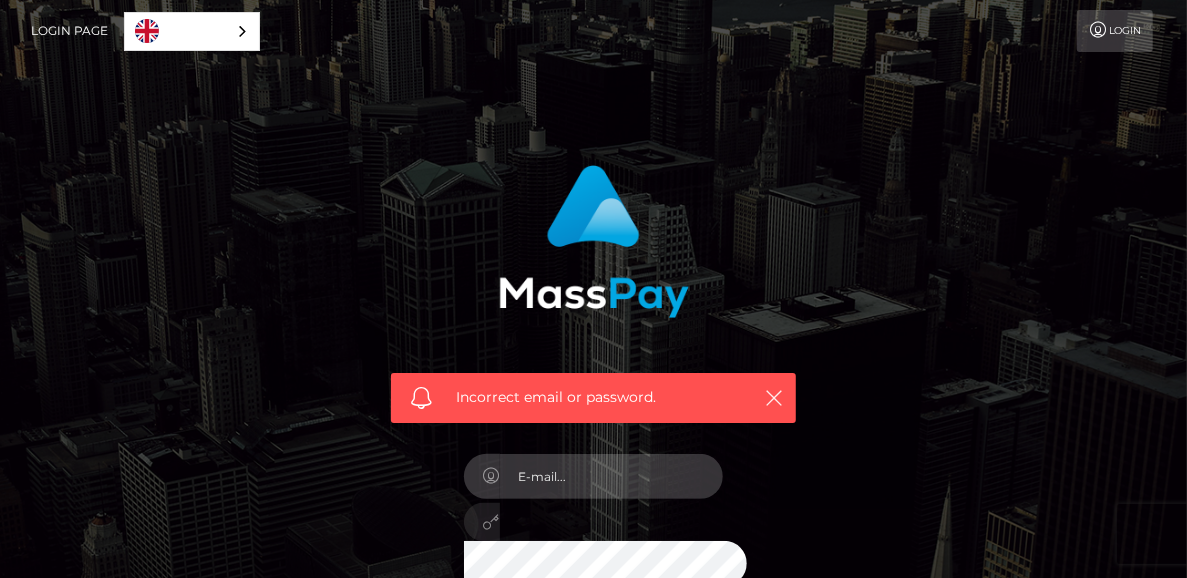 click at bounding box center (612, 476) 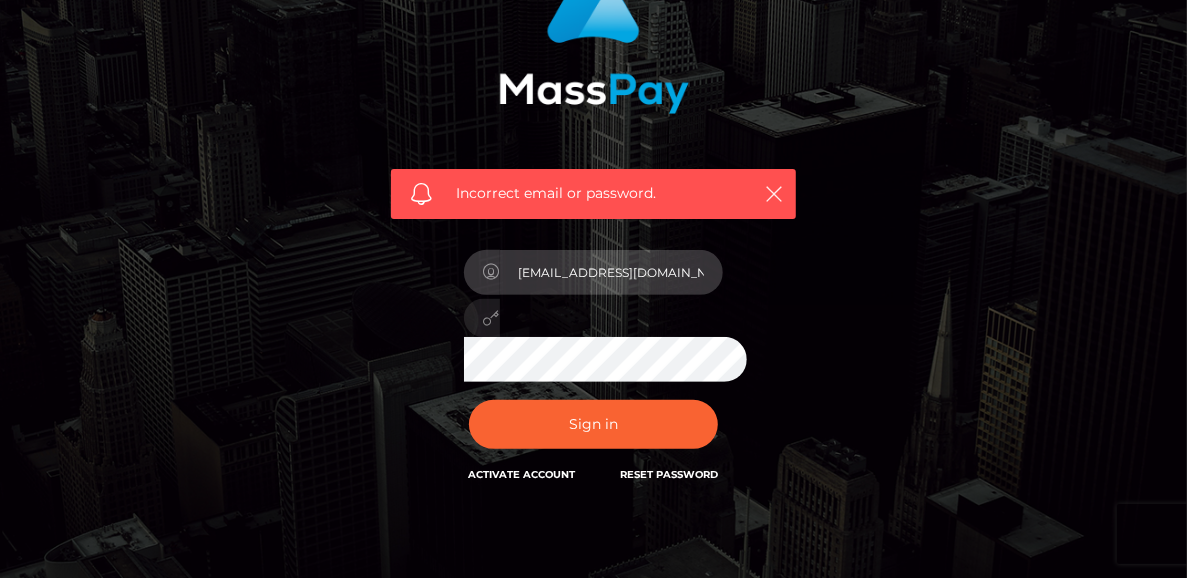 scroll, scrollTop: 208, scrollLeft: 0, axis: vertical 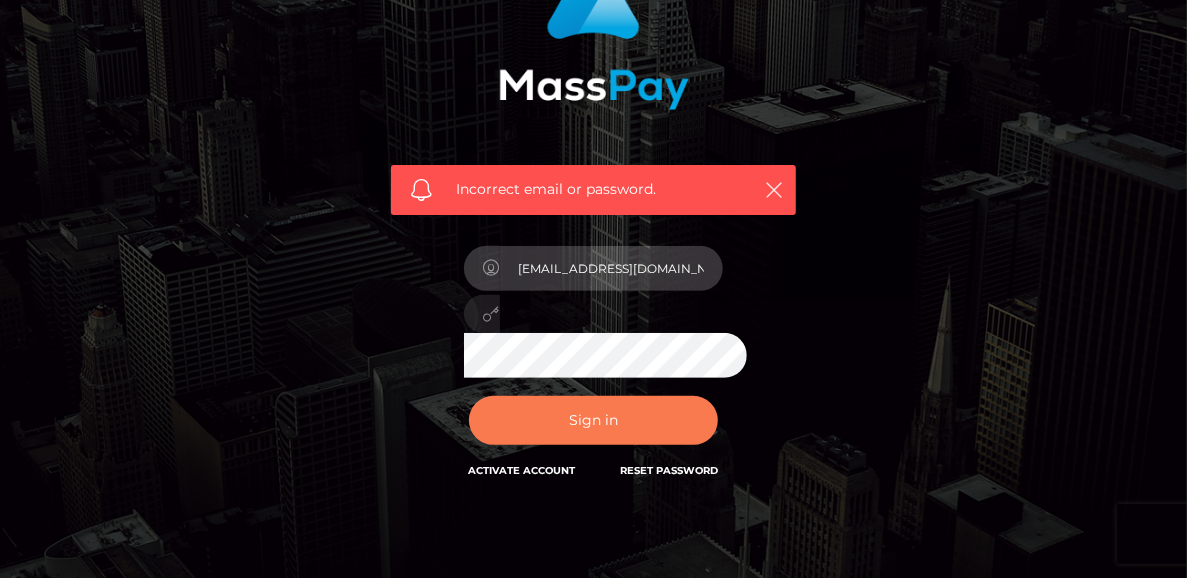 type on "oluehmisan0@gmail.com" 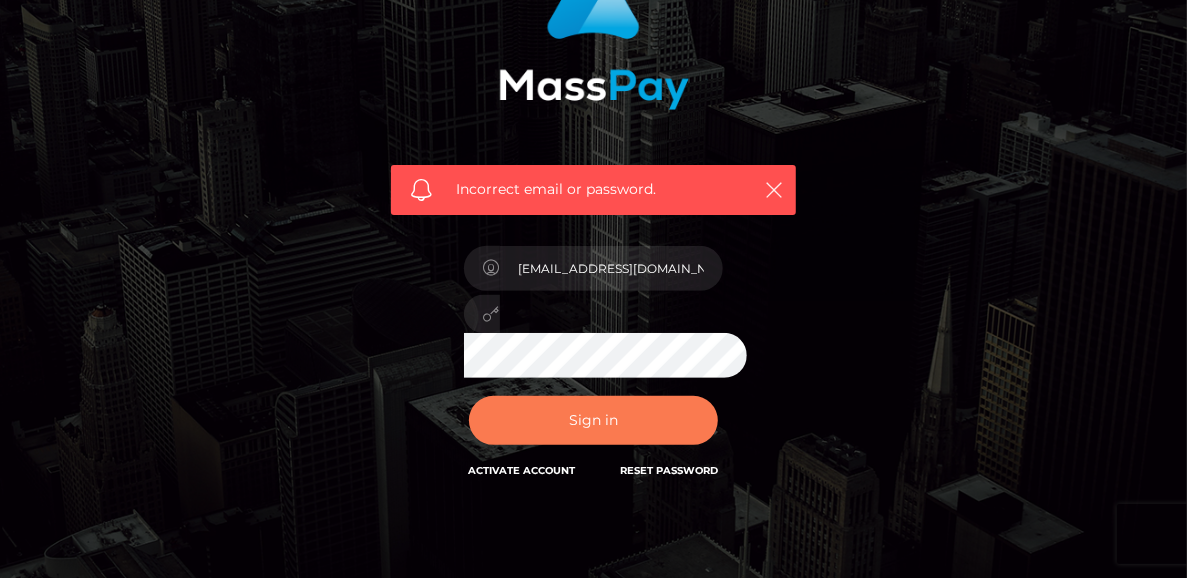 click on "Sign in" at bounding box center (594, 420) 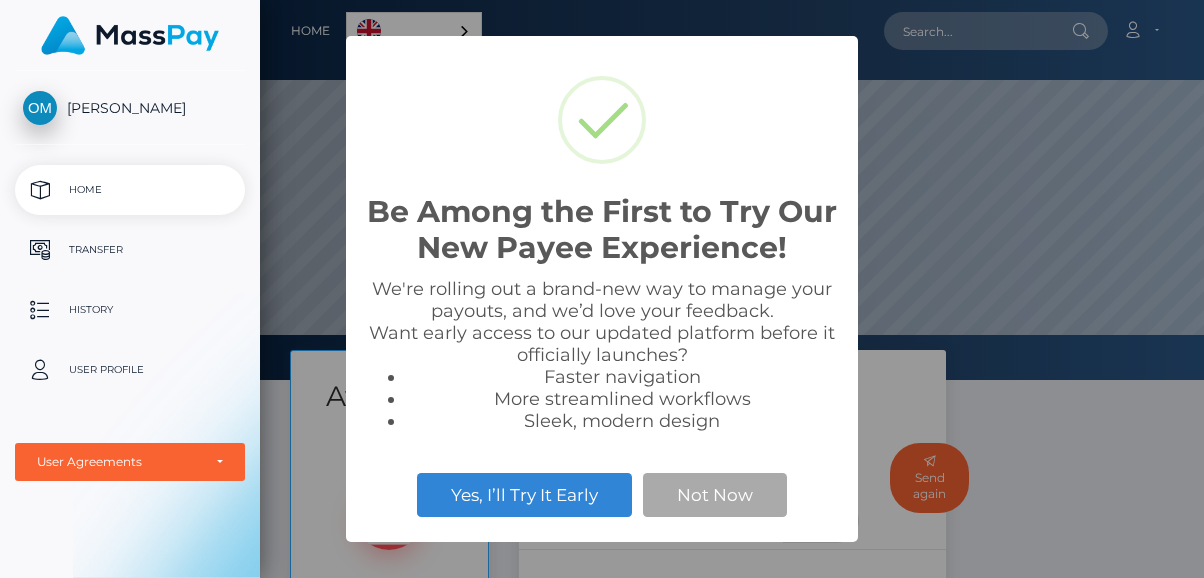 scroll, scrollTop: 0, scrollLeft: 0, axis: both 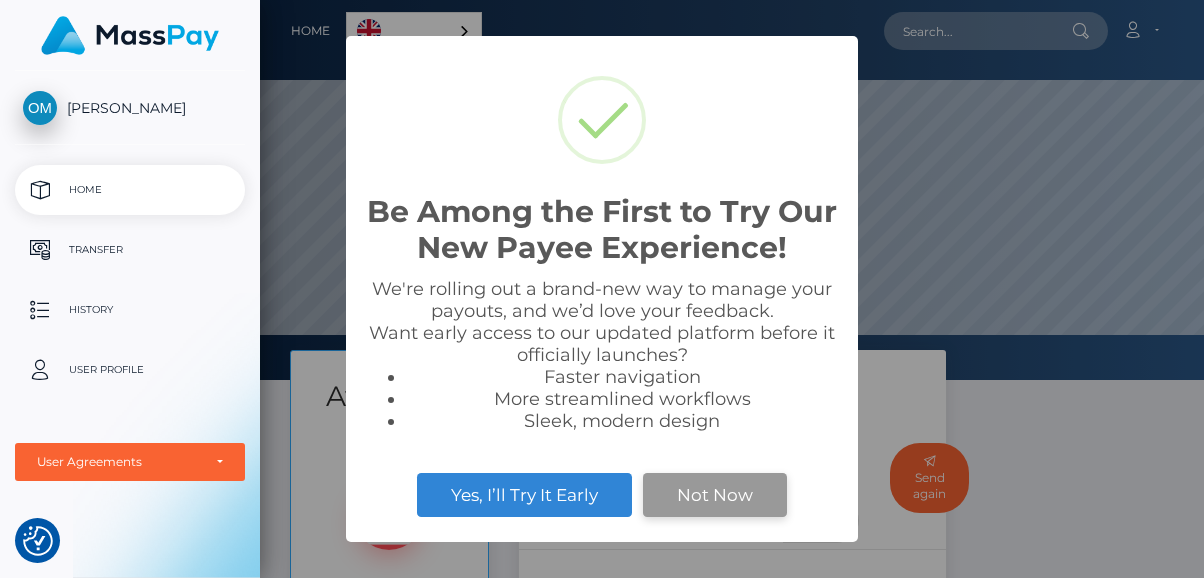 click on "Not Now" at bounding box center [715, 495] 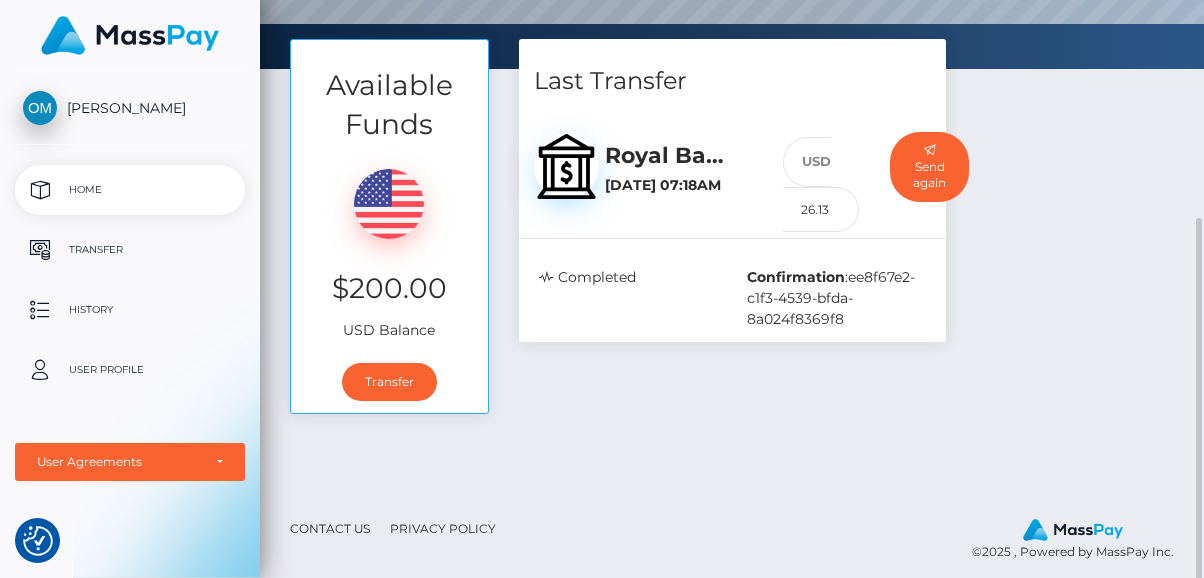 scroll, scrollTop: 323, scrollLeft: 0, axis: vertical 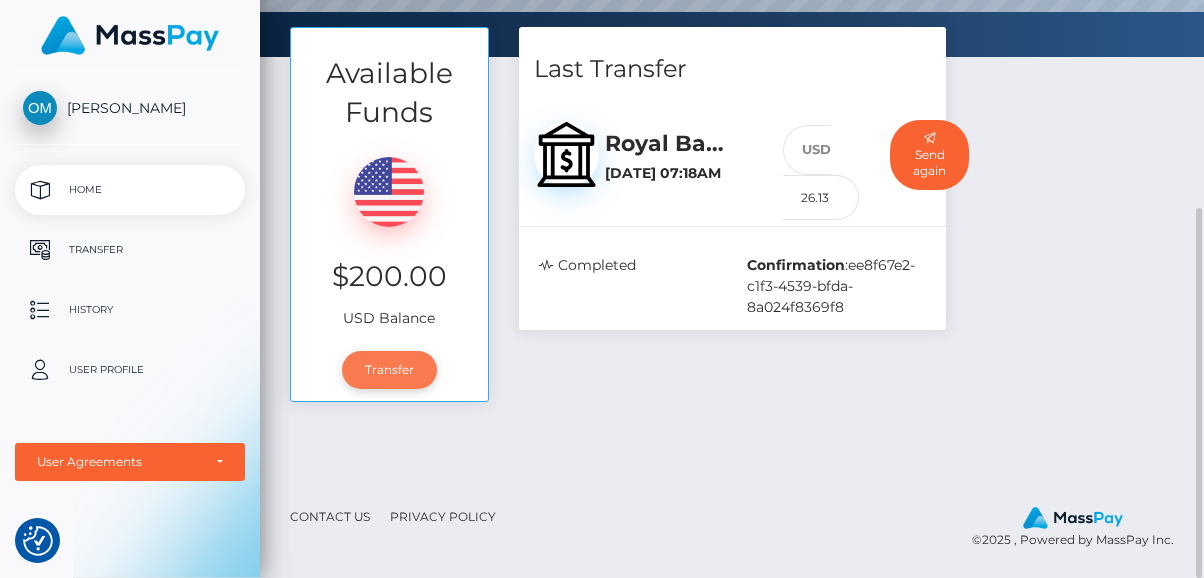 click on "Transfer" at bounding box center [389, 370] 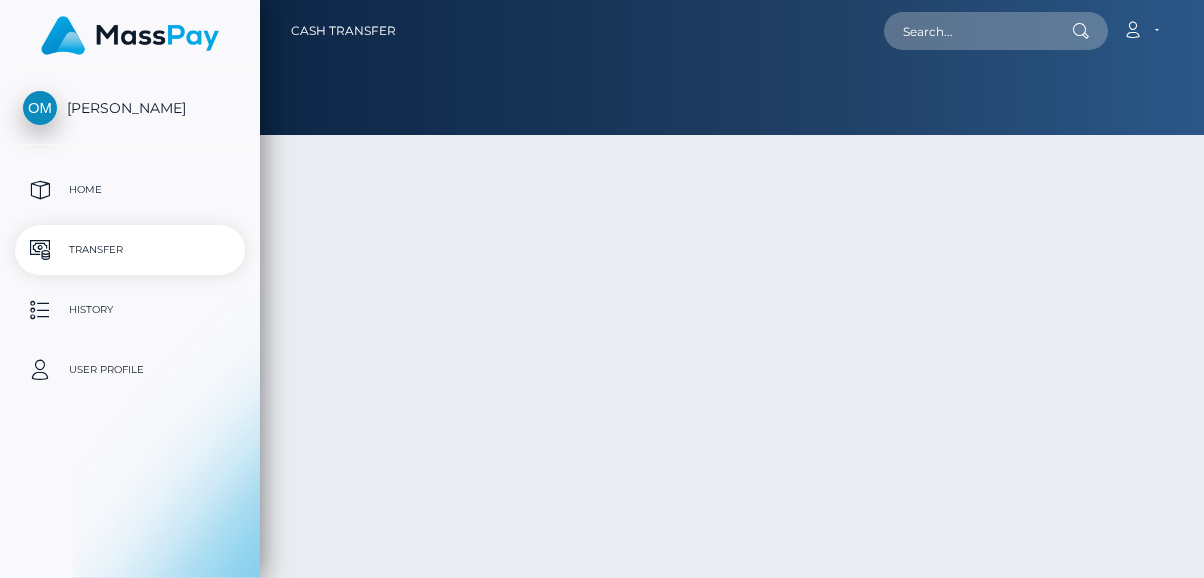 scroll, scrollTop: 0, scrollLeft: 0, axis: both 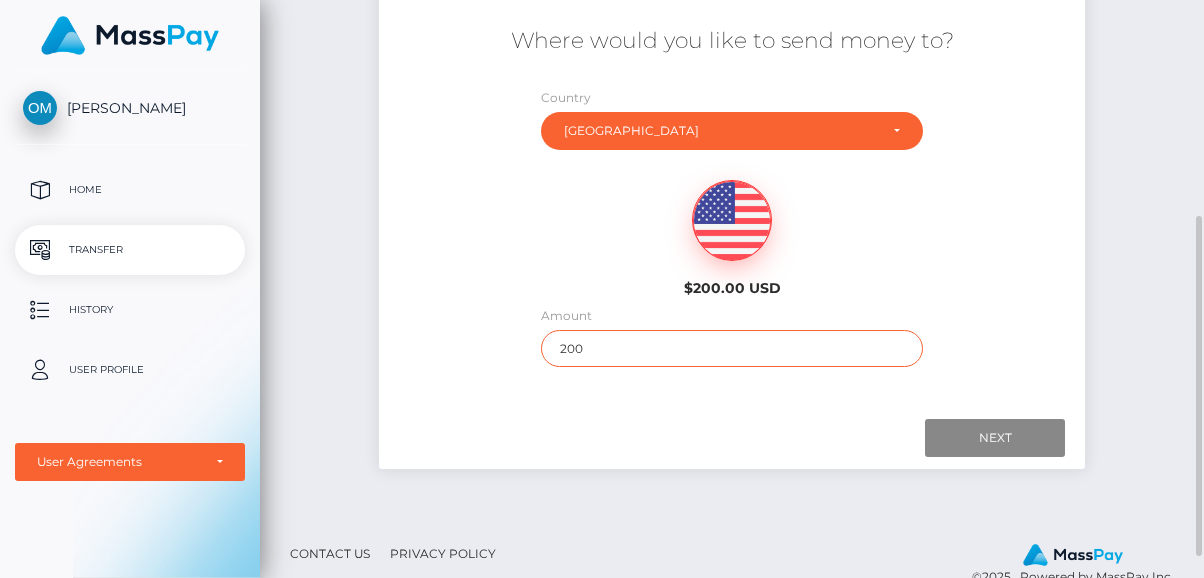 click on "200" at bounding box center (732, 348) 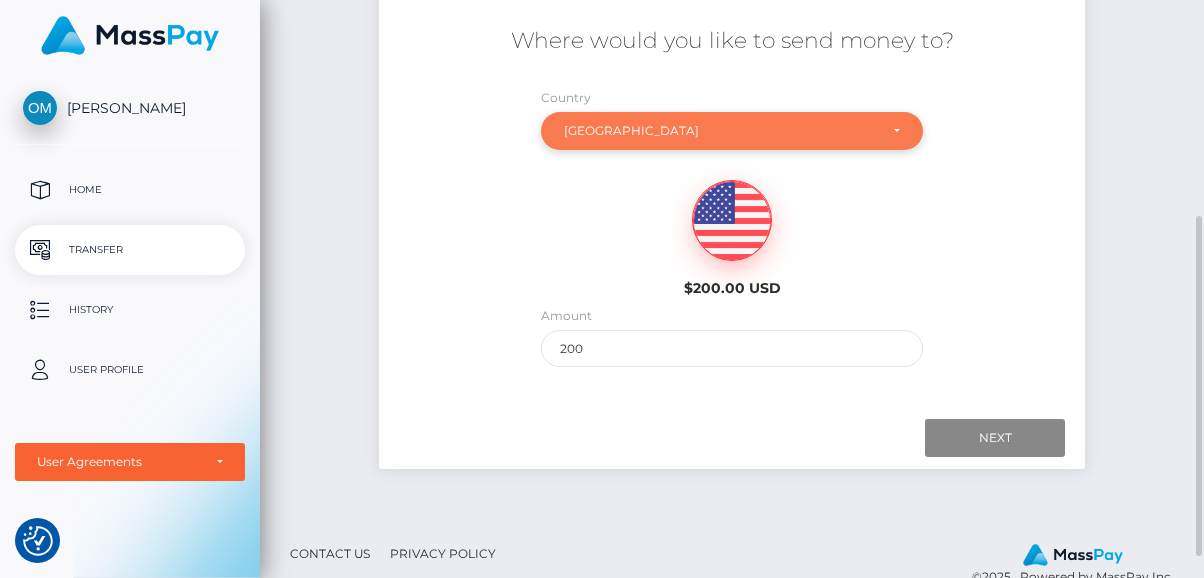click on "Nigeria" at bounding box center (720, 131) 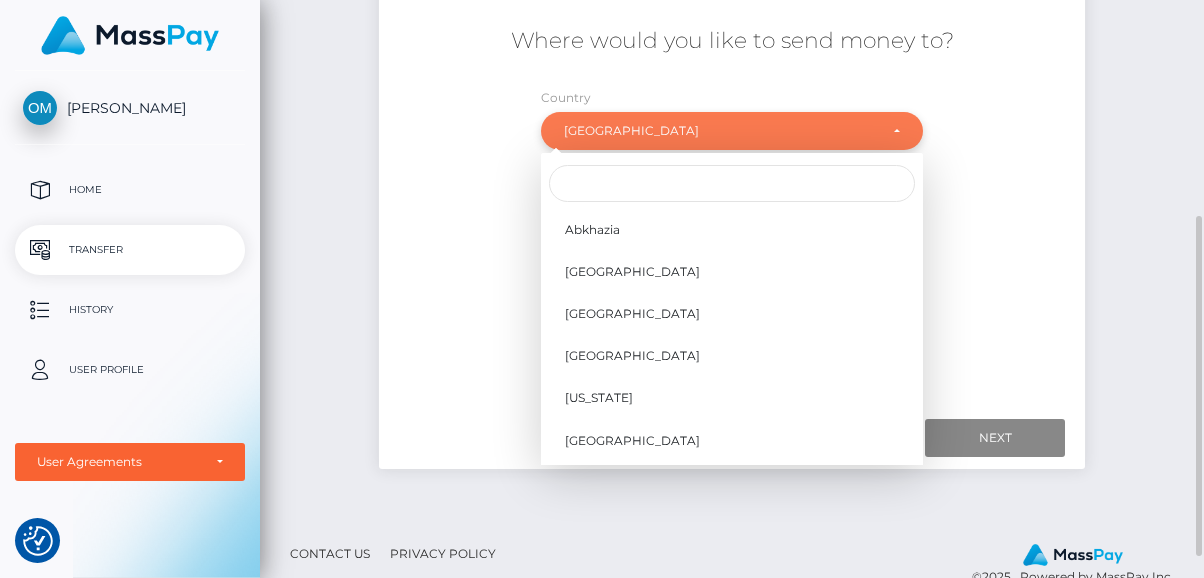 scroll, scrollTop: 5660, scrollLeft: 0, axis: vertical 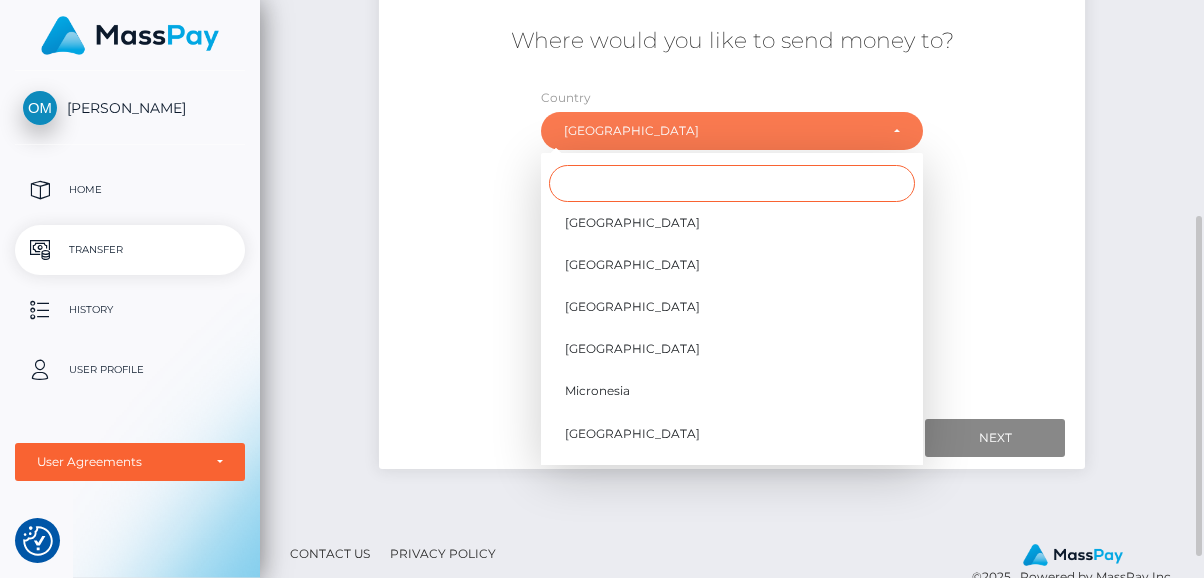click at bounding box center [732, 183] 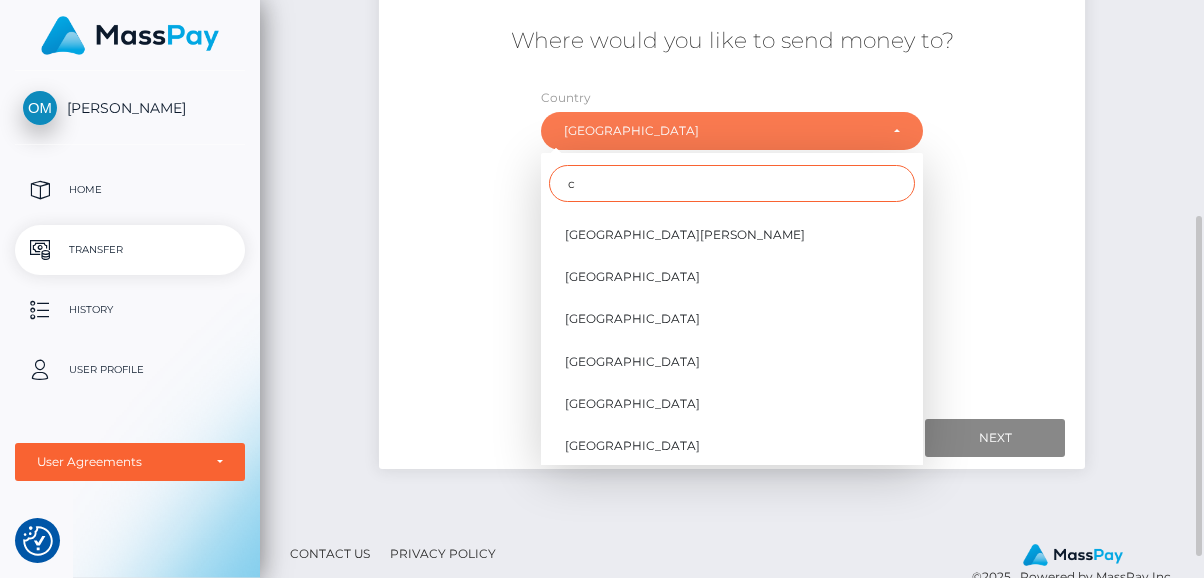 scroll, scrollTop: 0, scrollLeft: 0, axis: both 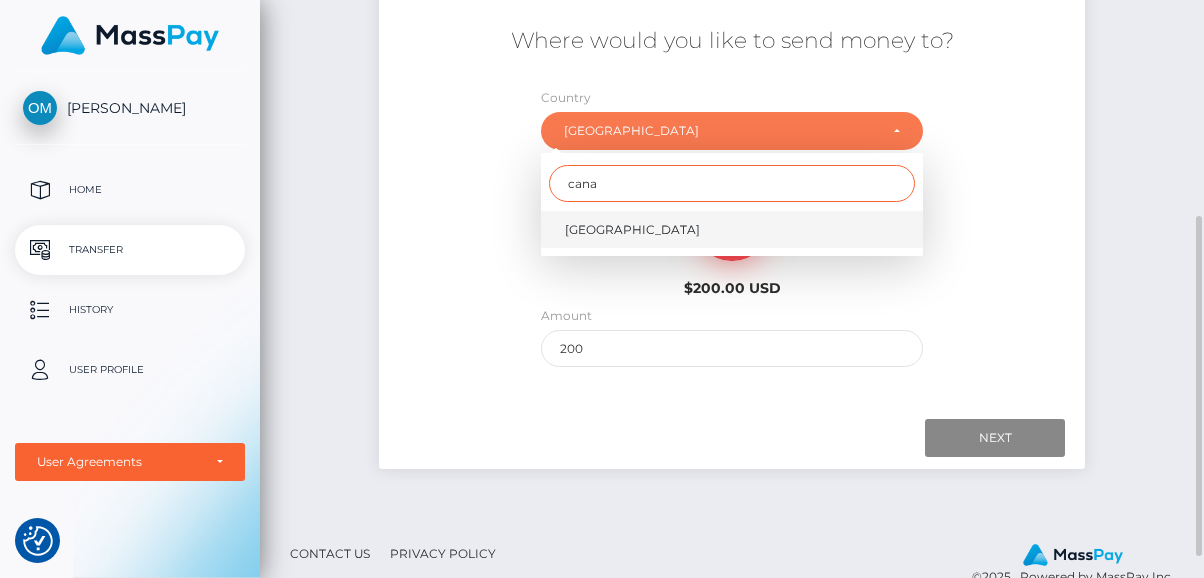 type on "cana" 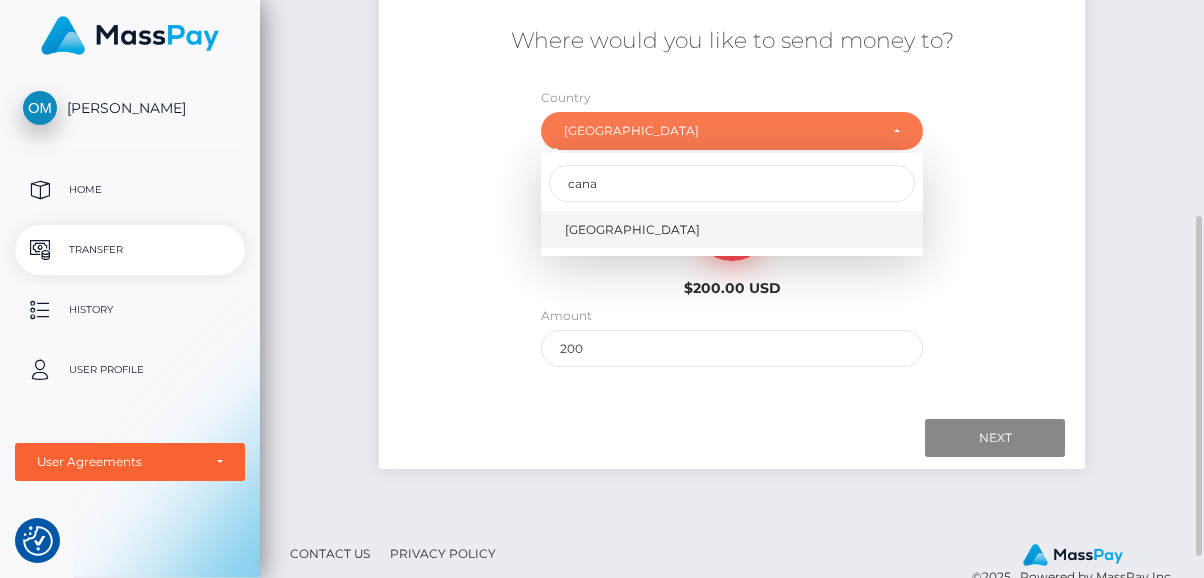 click on "[GEOGRAPHIC_DATA]" at bounding box center (632, 230) 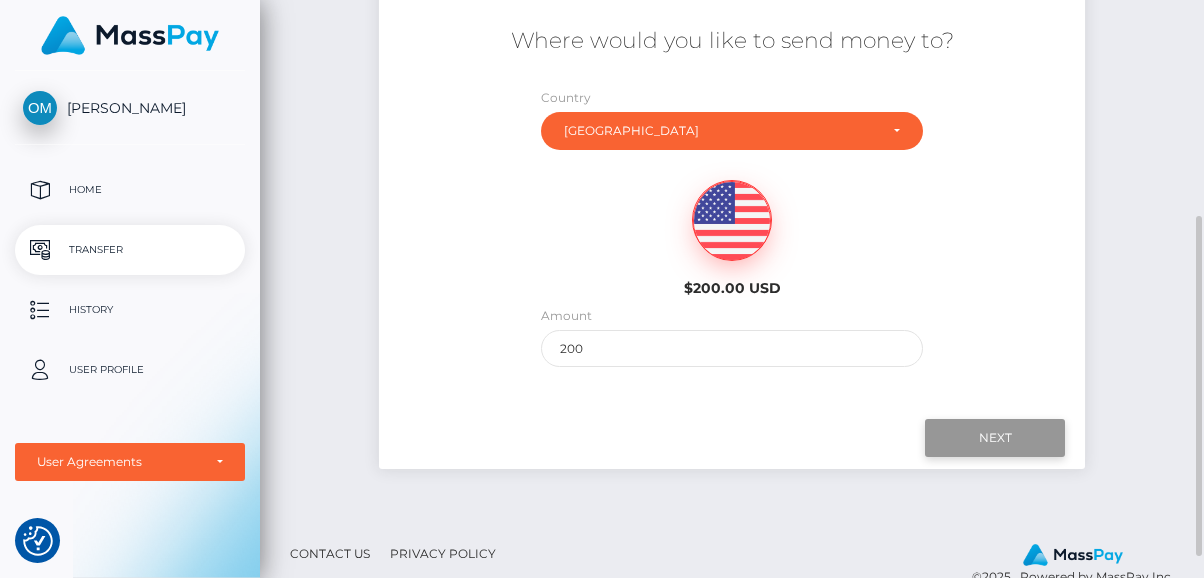 click on "Next" at bounding box center [995, 438] 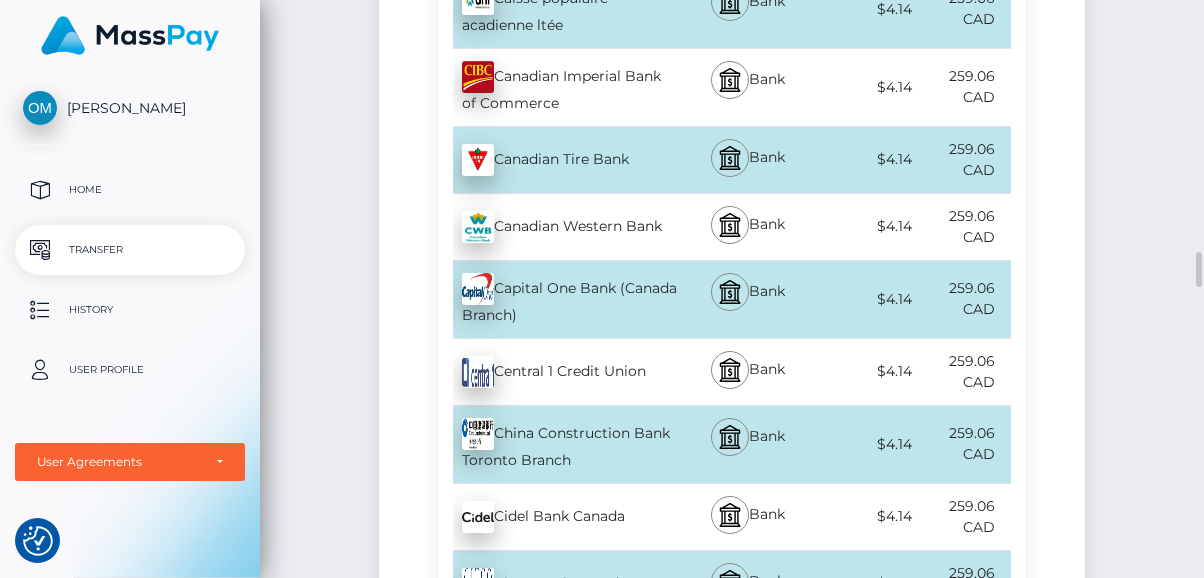 scroll, scrollTop: 2204, scrollLeft: 0, axis: vertical 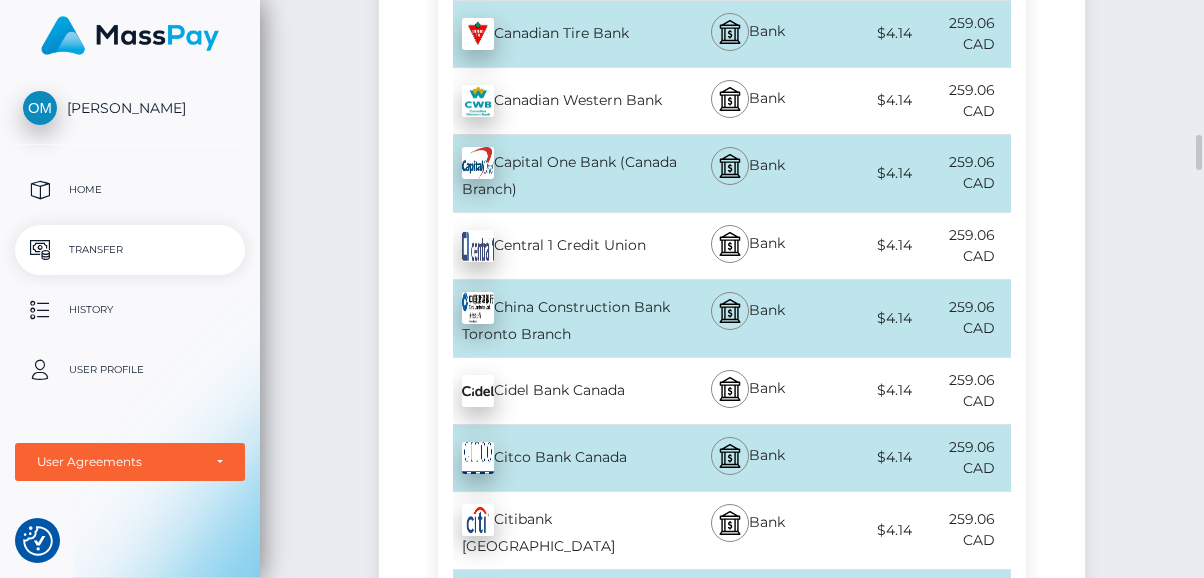 click on "Bank" at bounding box center (748, 391) 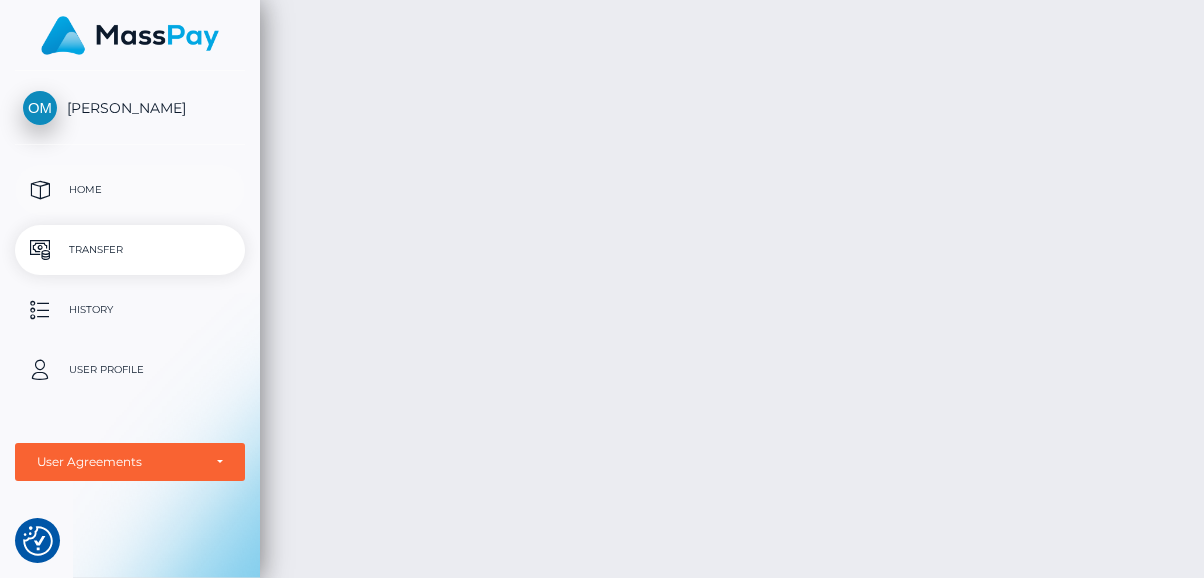 click on "Home" at bounding box center (130, 190) 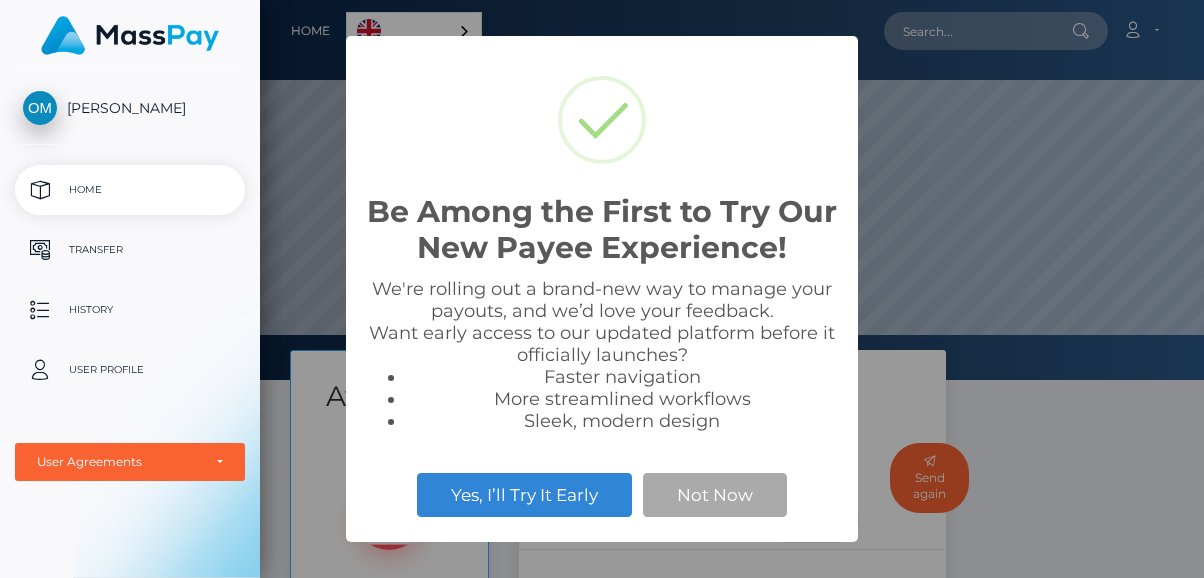 scroll, scrollTop: 0, scrollLeft: 0, axis: both 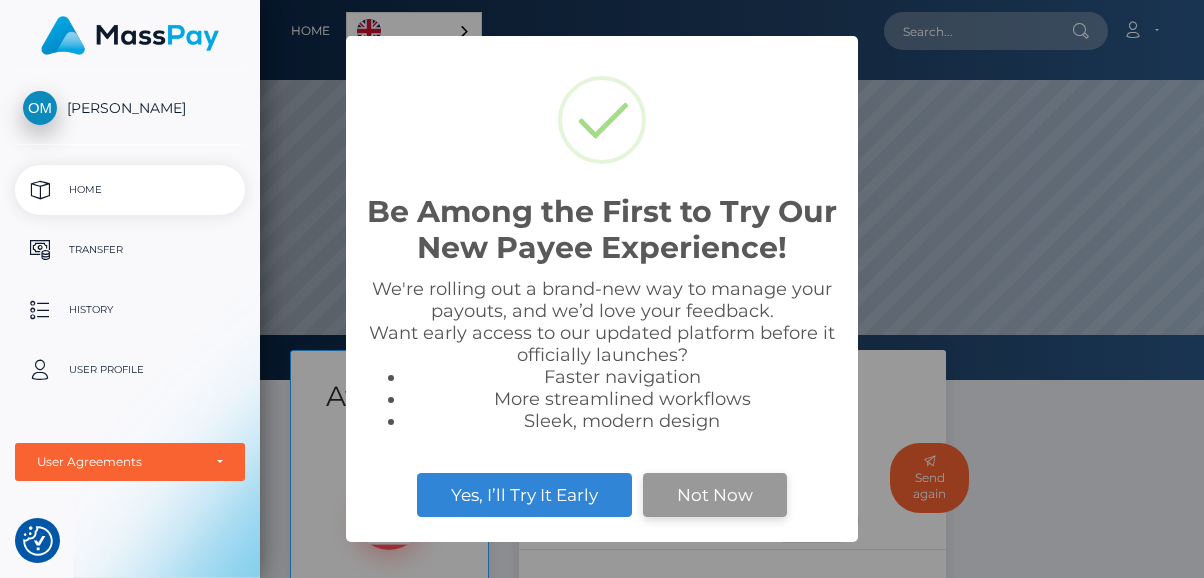 click on "Not Now" at bounding box center [715, 495] 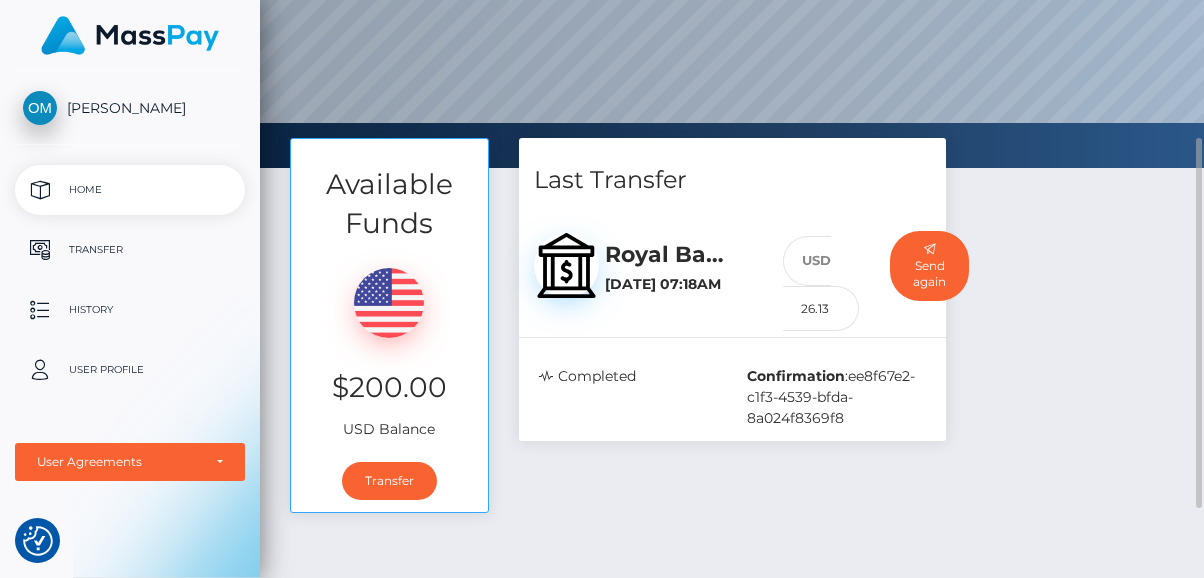 scroll, scrollTop: 213, scrollLeft: 0, axis: vertical 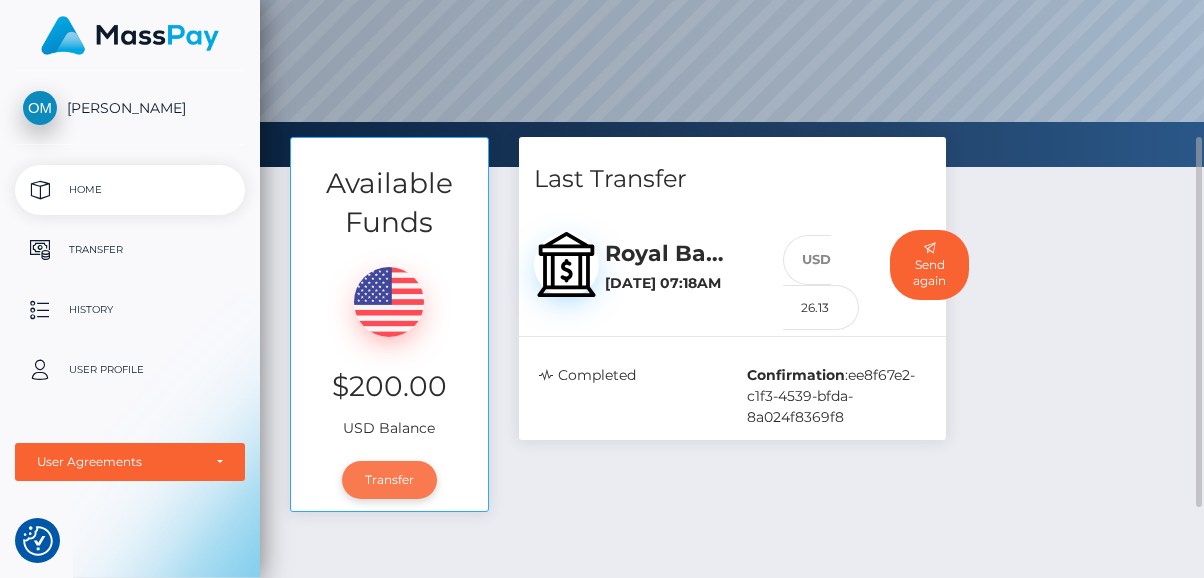 click on "Transfer" at bounding box center (389, 480) 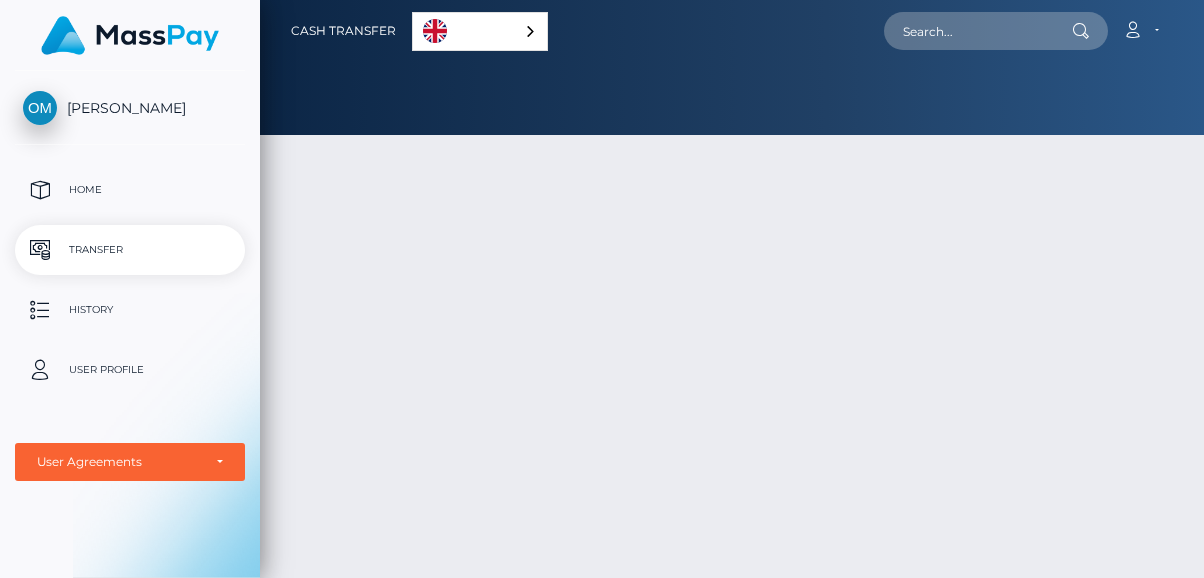 scroll, scrollTop: 0, scrollLeft: 0, axis: both 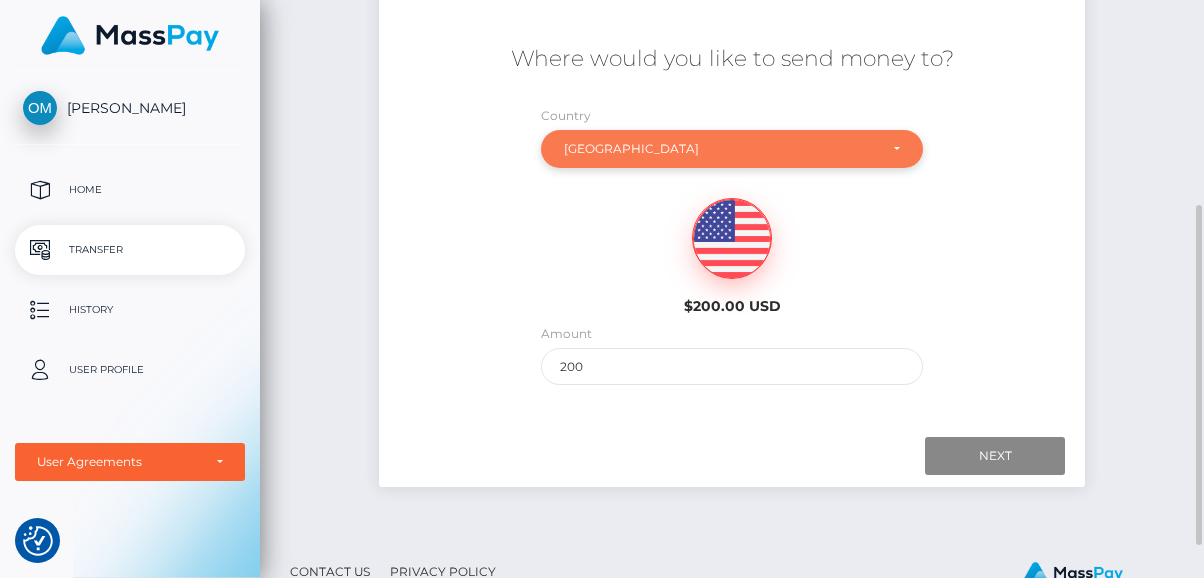 click on "[GEOGRAPHIC_DATA]" at bounding box center [732, 149] 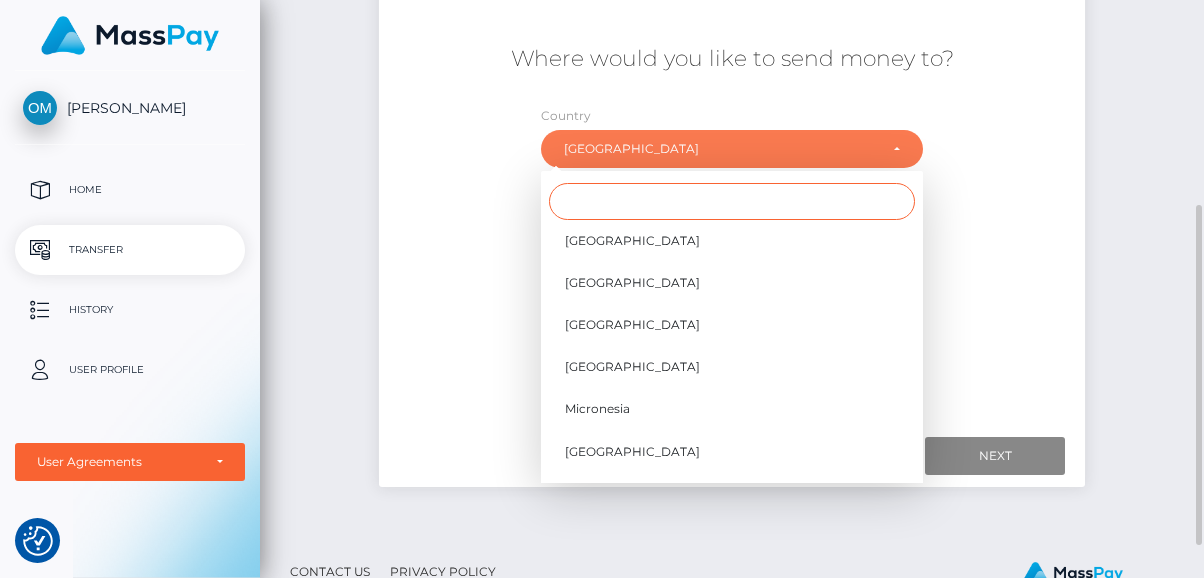 click at bounding box center [732, 201] 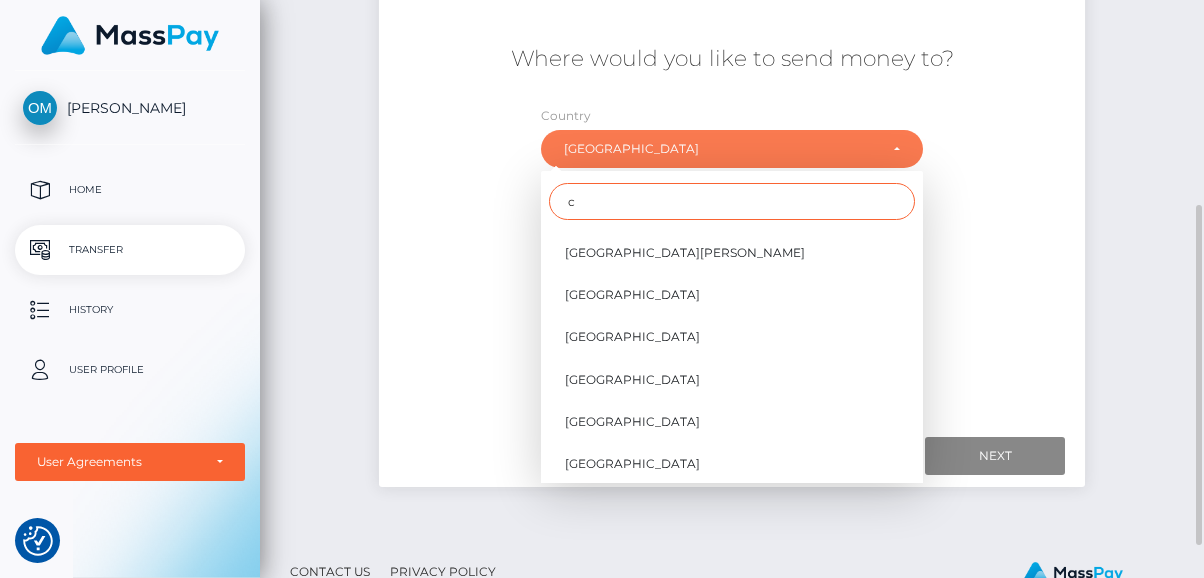 scroll, scrollTop: 0, scrollLeft: 0, axis: both 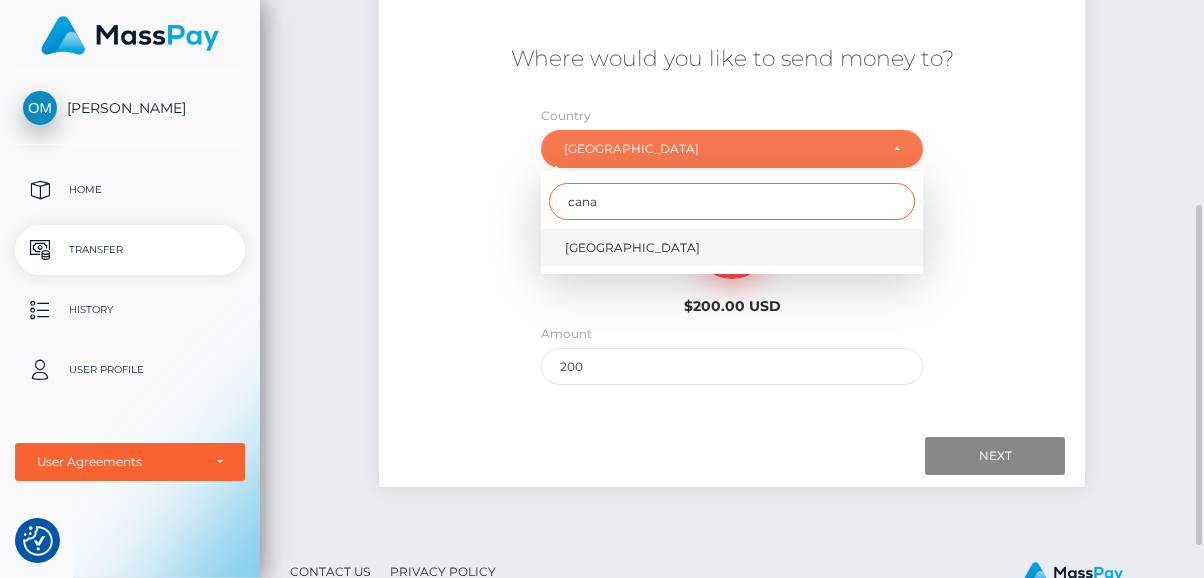 type on "cana" 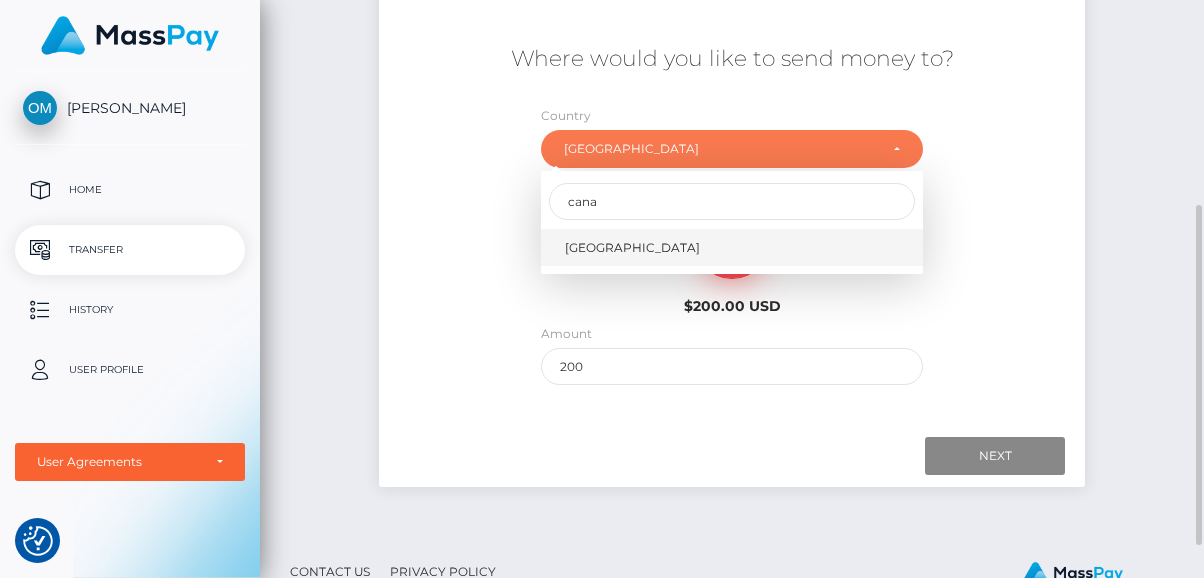 click on "[GEOGRAPHIC_DATA]" at bounding box center (632, 248) 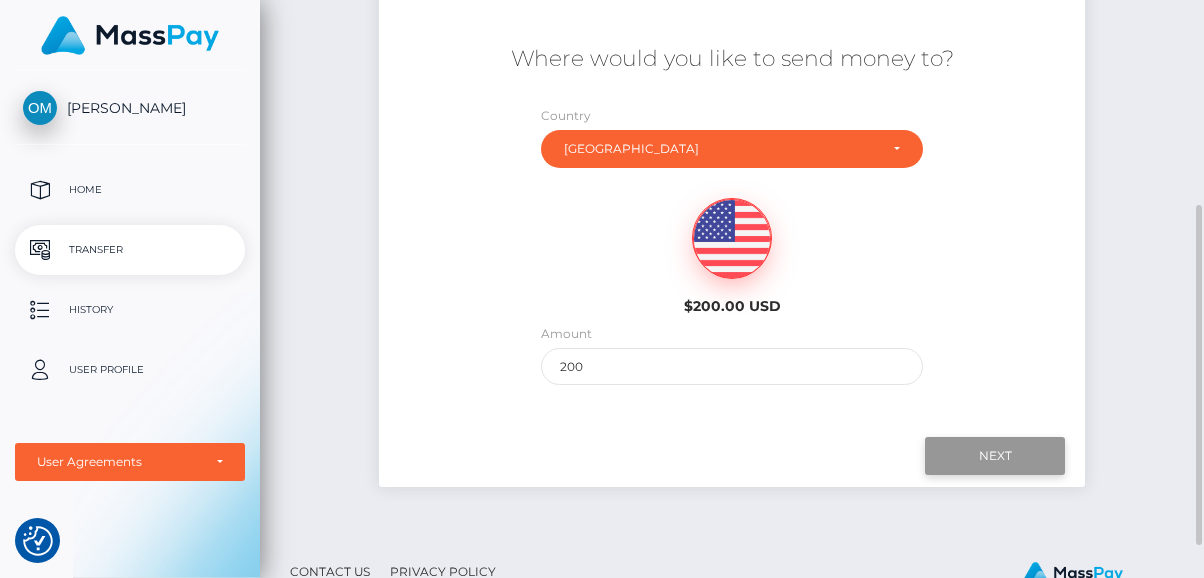 click on "Next" at bounding box center [995, 456] 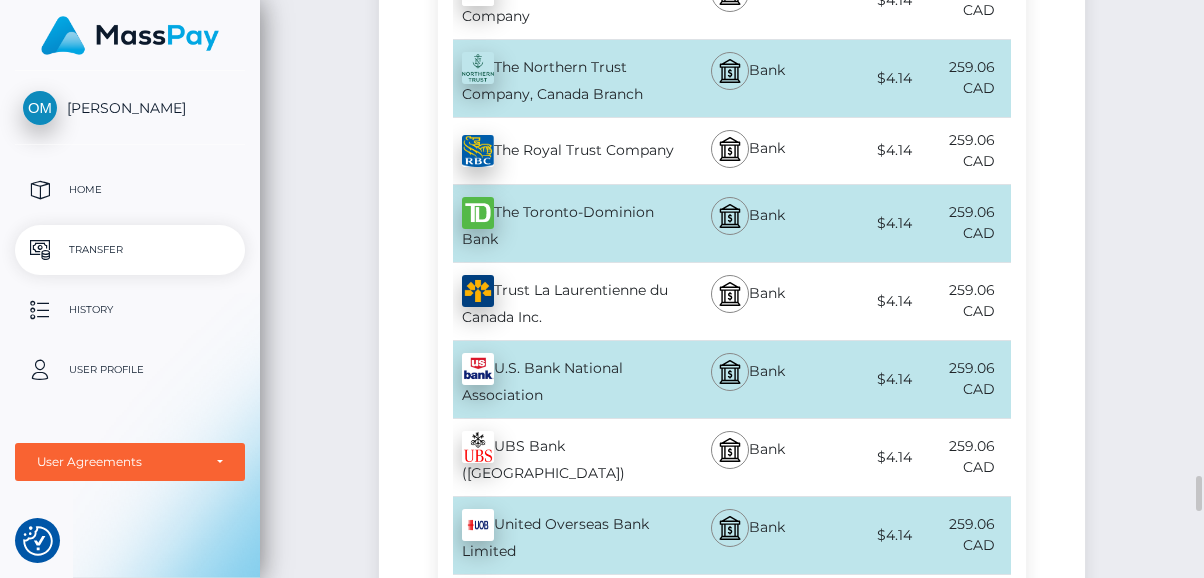 scroll, scrollTop: 7704, scrollLeft: 0, axis: vertical 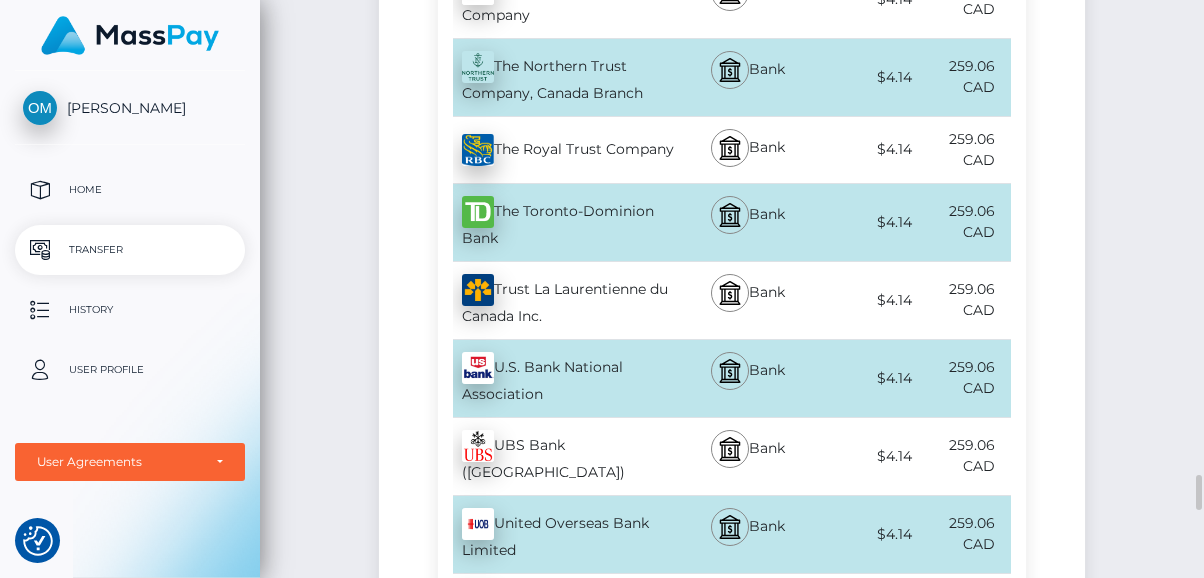 click on "The Toronto-Dominion Bank  - CAD" at bounding box center (557, 222) 